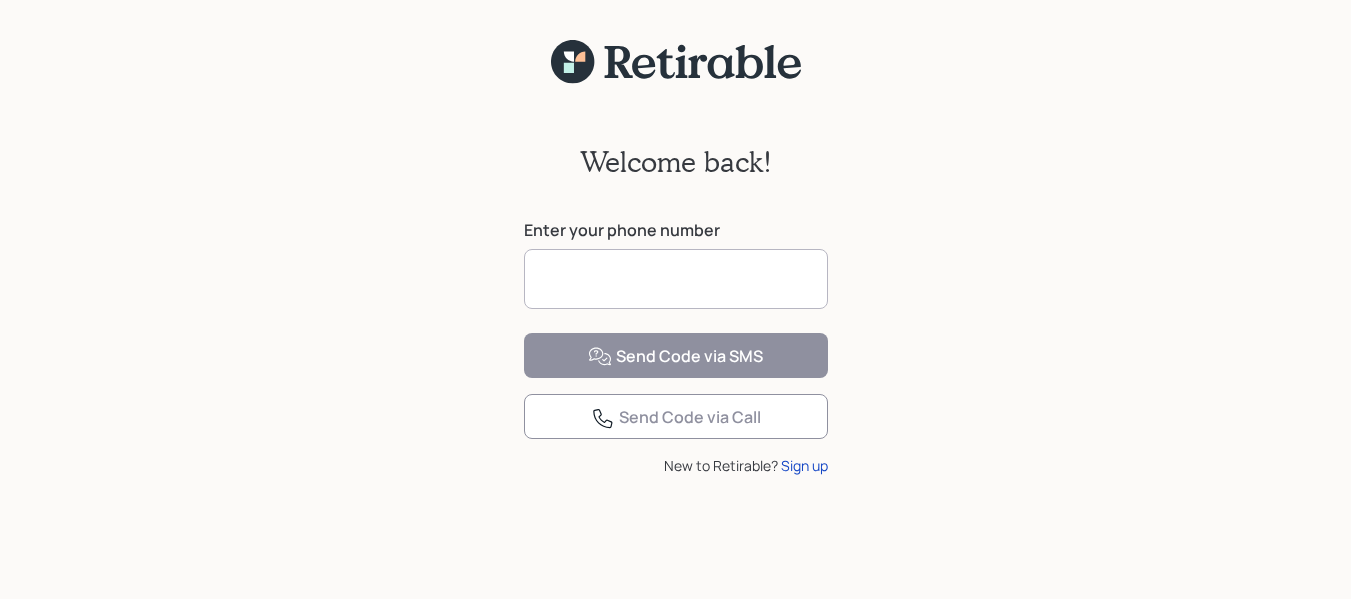 scroll, scrollTop: 0, scrollLeft: 0, axis: both 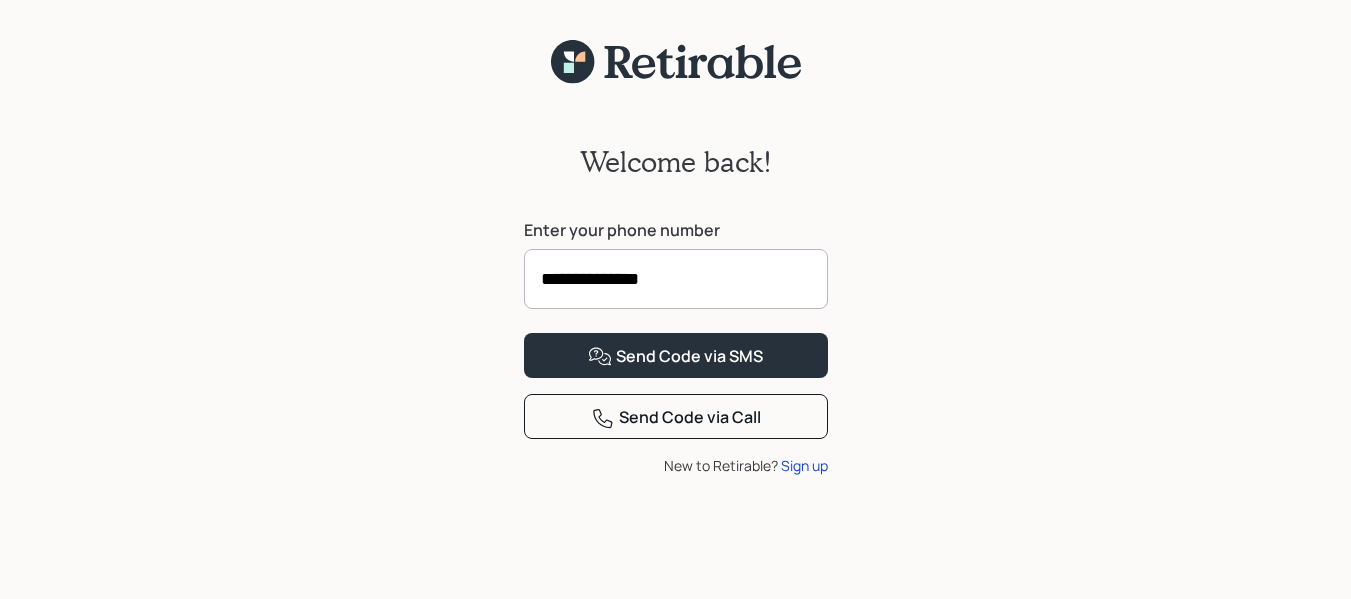 type on "**********" 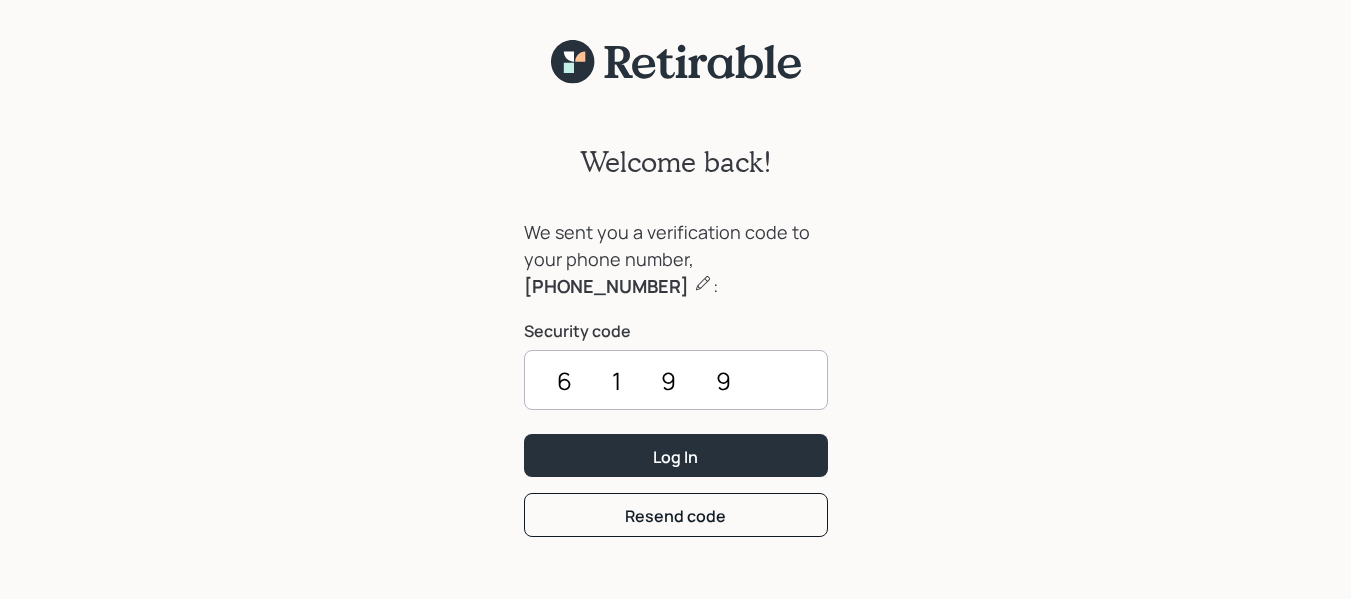 type on "6199" 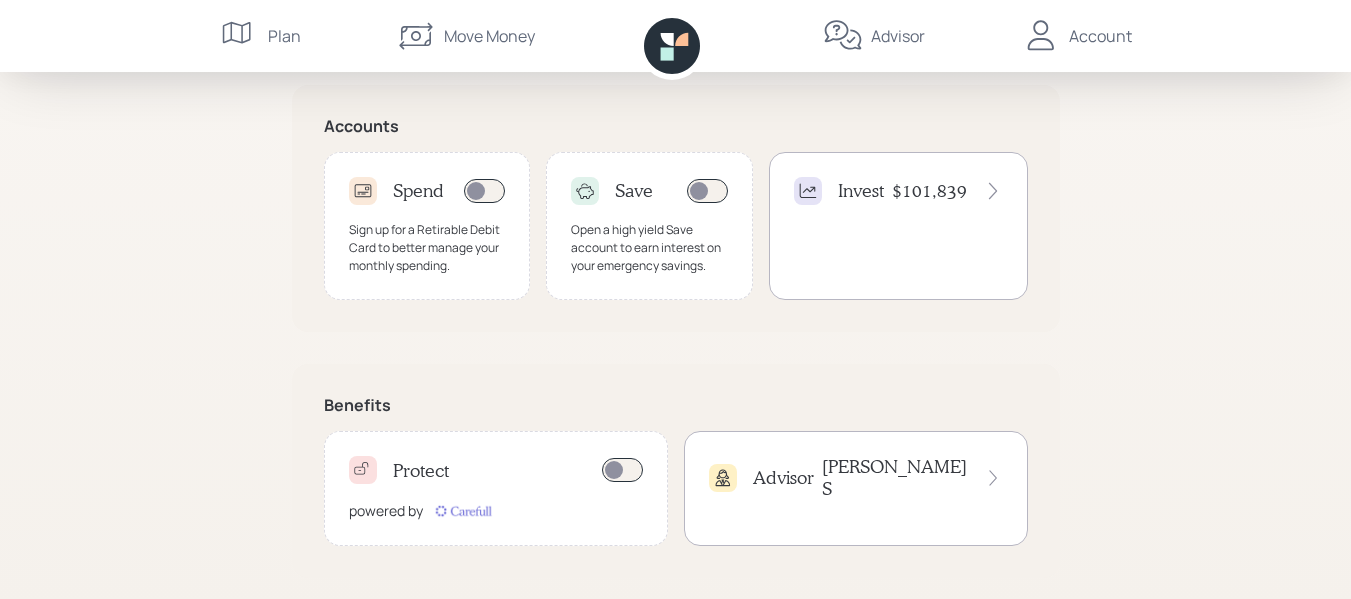 scroll, scrollTop: 635, scrollLeft: 0, axis: vertical 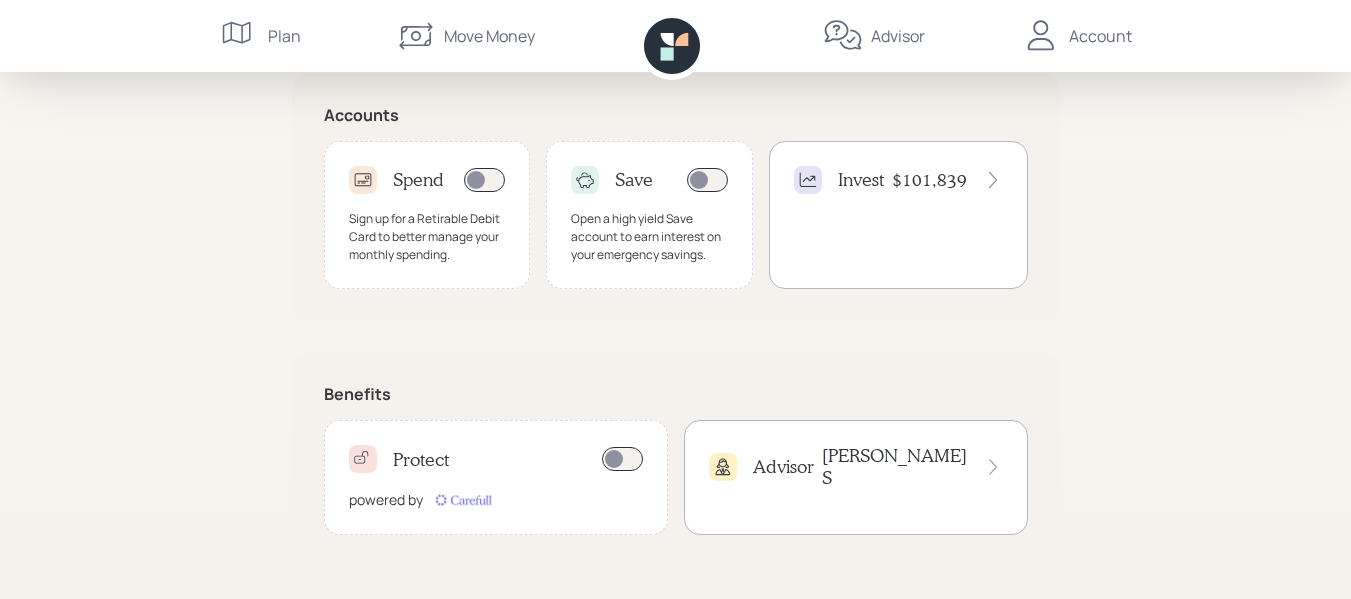 click on "Eric   S" at bounding box center [895, 466] 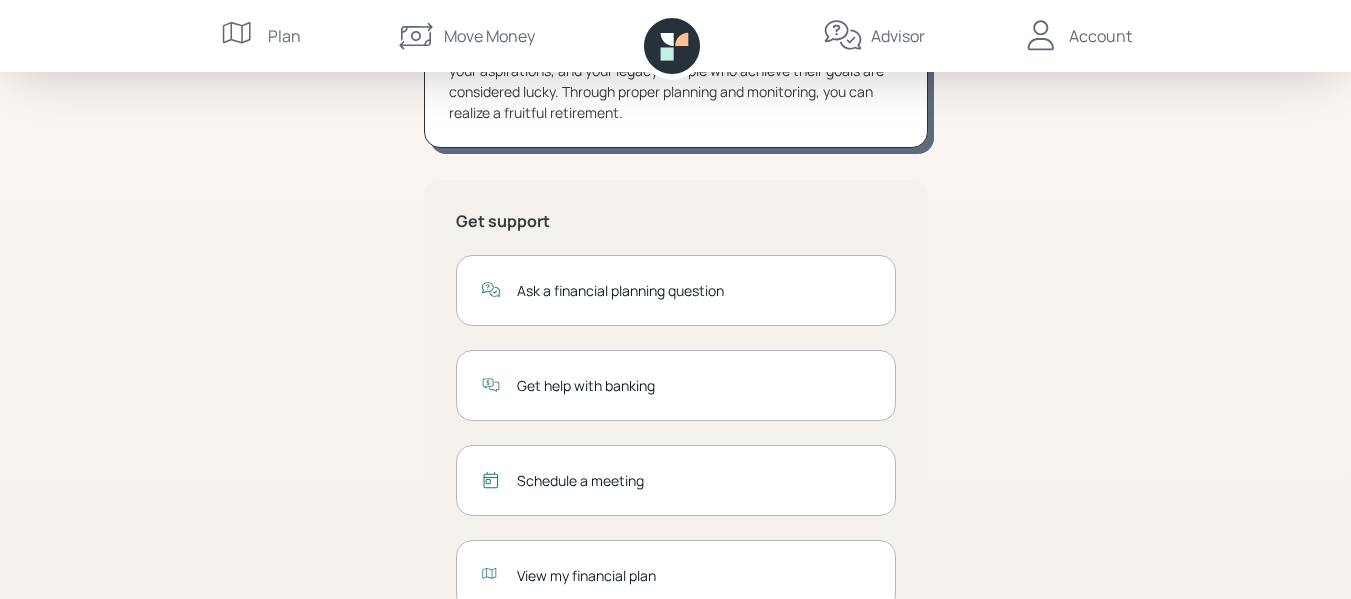 scroll, scrollTop: 400, scrollLeft: 0, axis: vertical 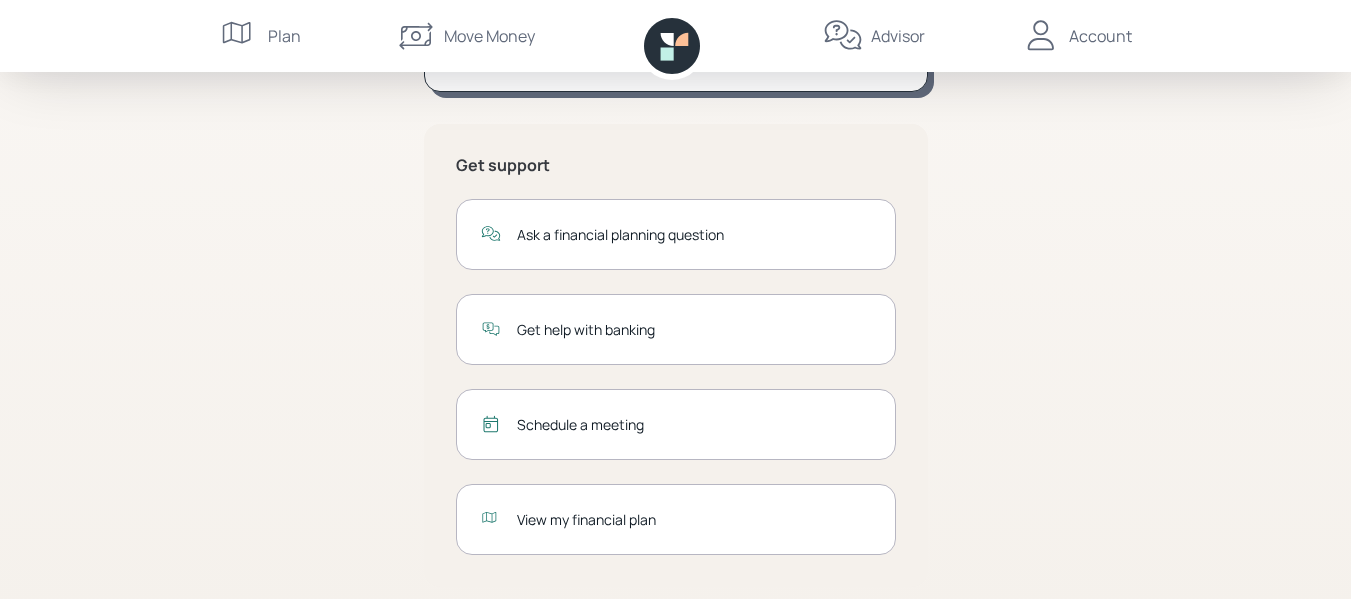 click on "View my financial plan" at bounding box center [694, 519] 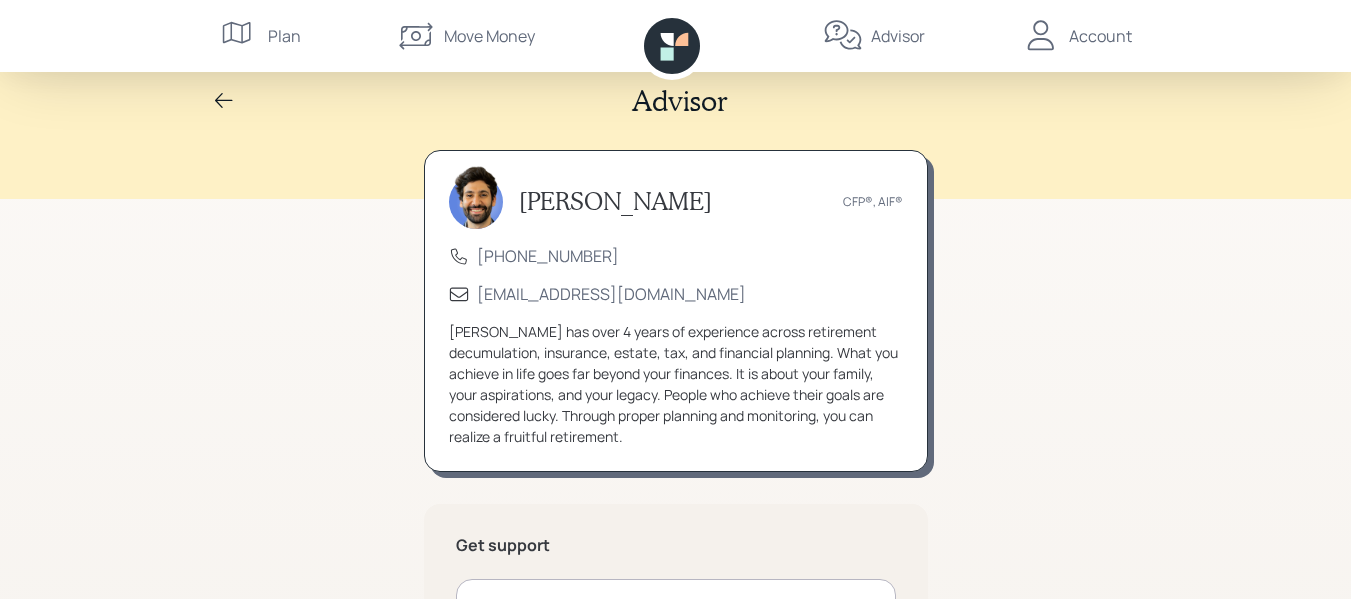 scroll, scrollTop: 0, scrollLeft: 0, axis: both 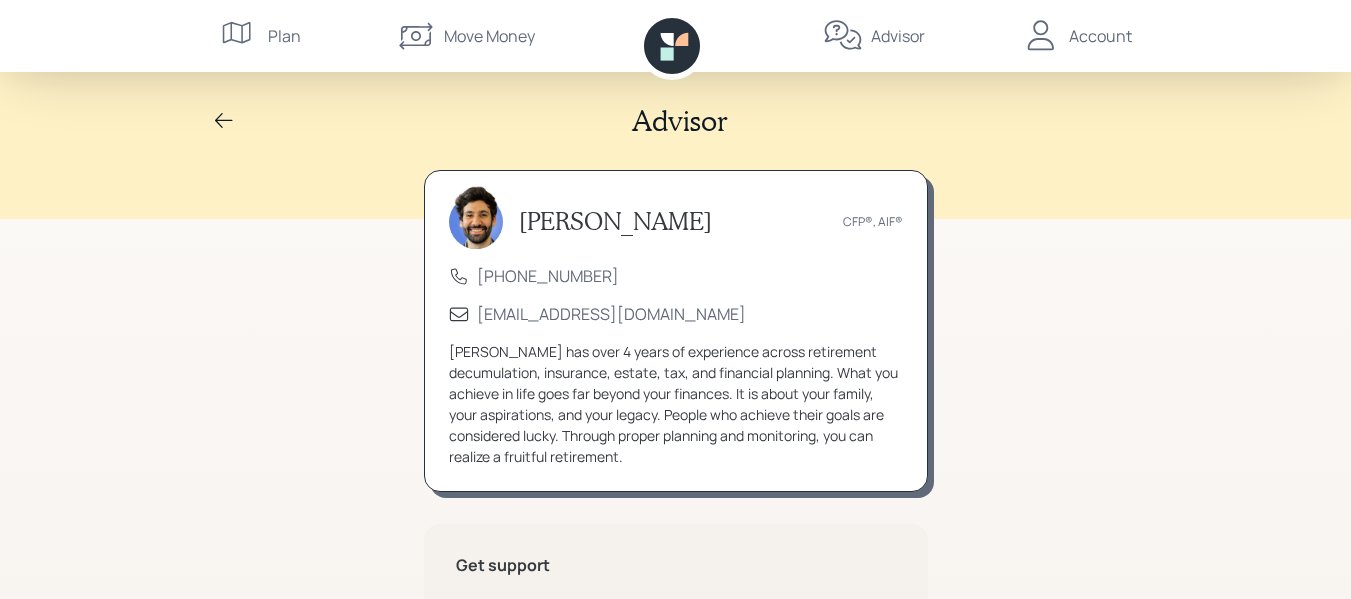 click 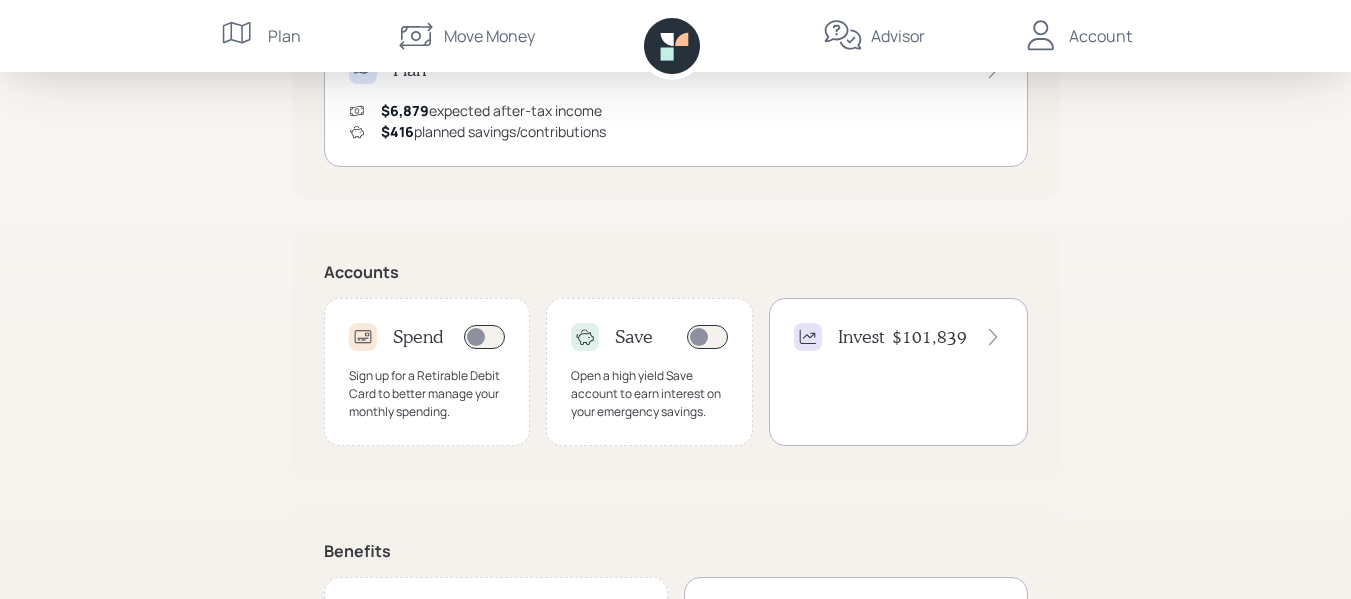 scroll, scrollTop: 500, scrollLeft: 0, axis: vertical 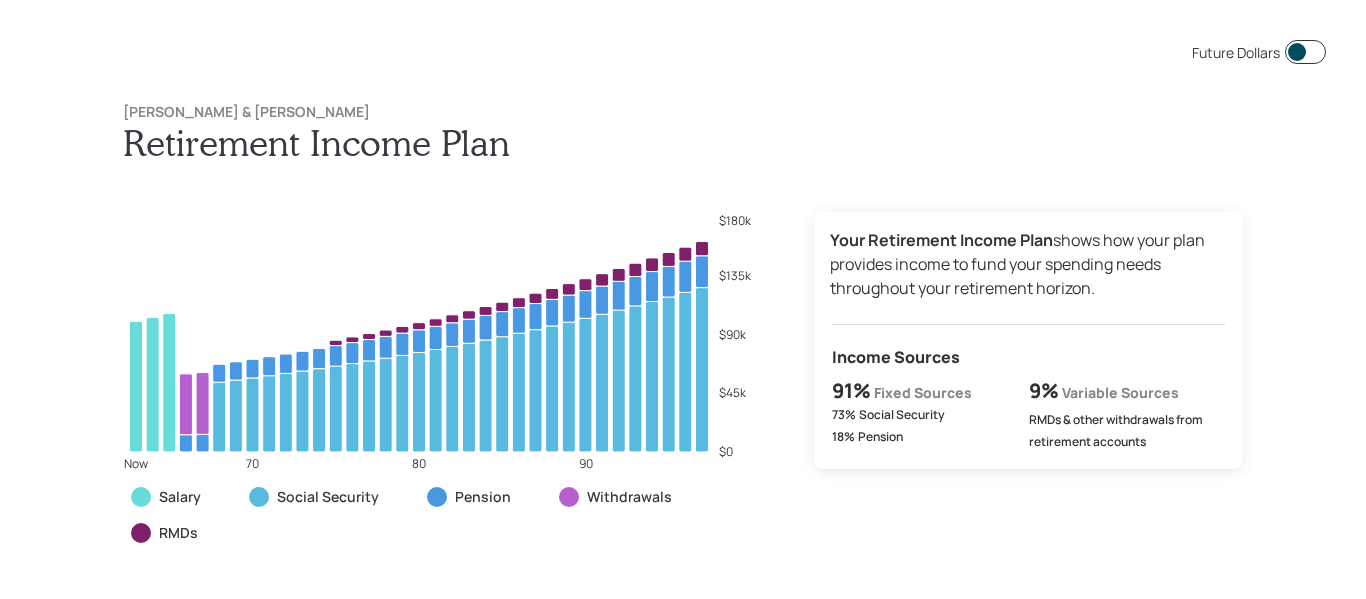 click at bounding box center [1305, 52] 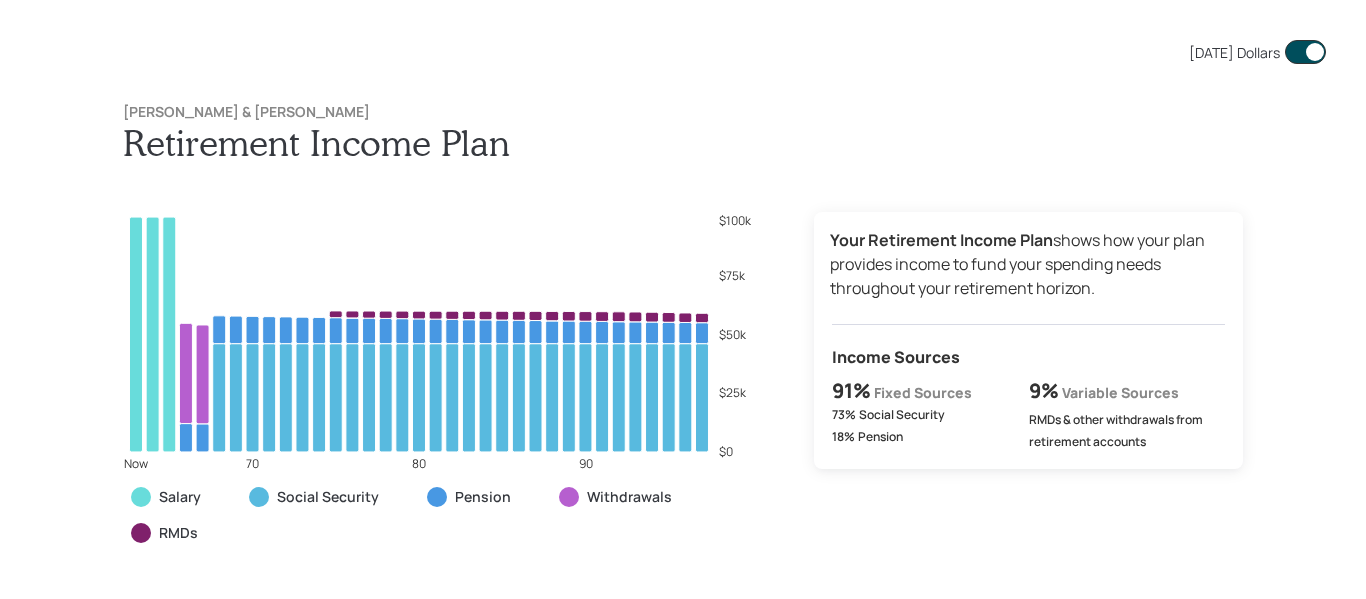 click at bounding box center (1305, 52) 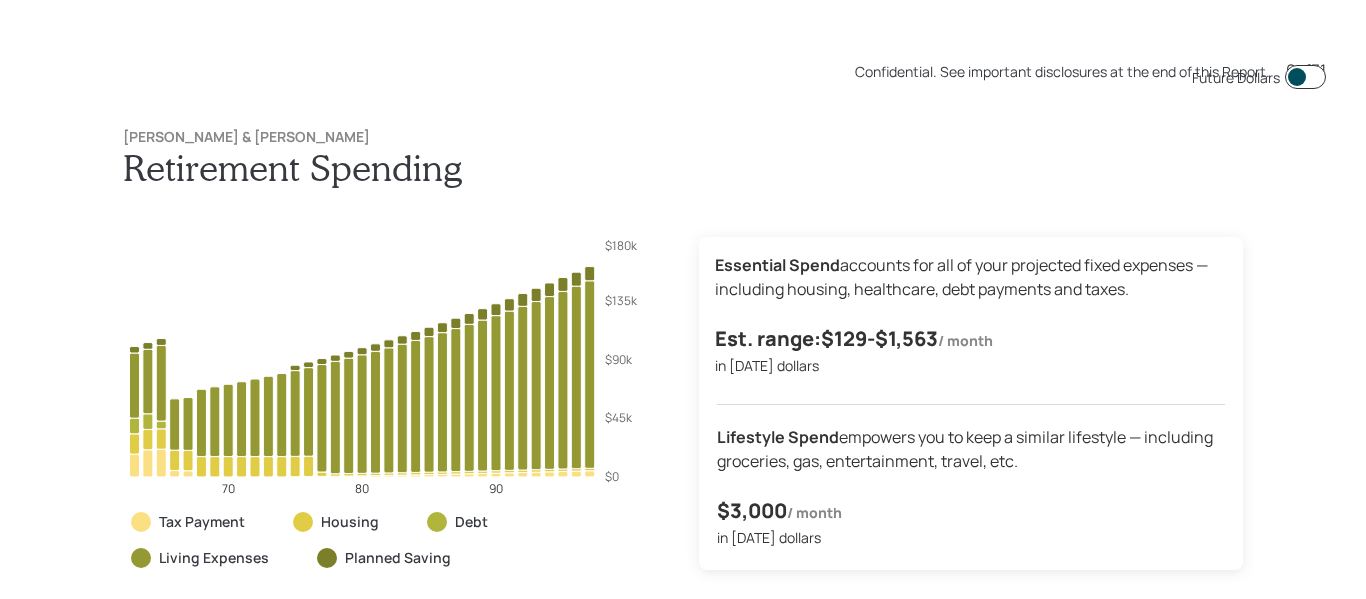 scroll, scrollTop: 3594, scrollLeft: 0, axis: vertical 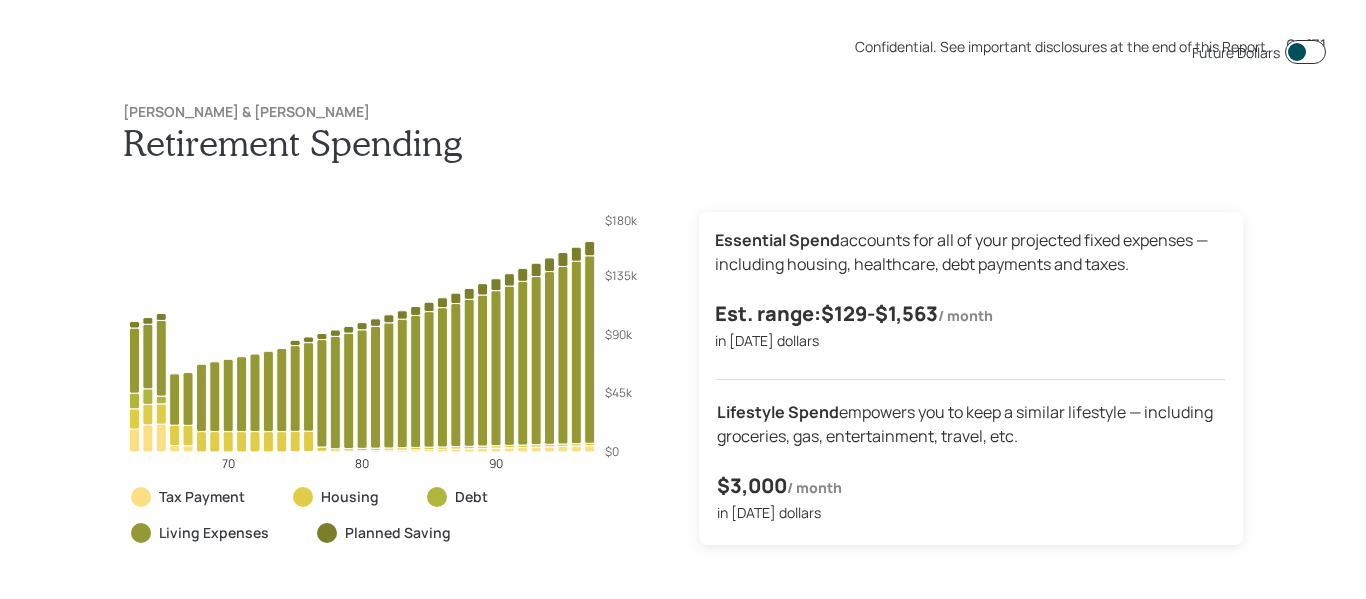 click at bounding box center [1305, 52] 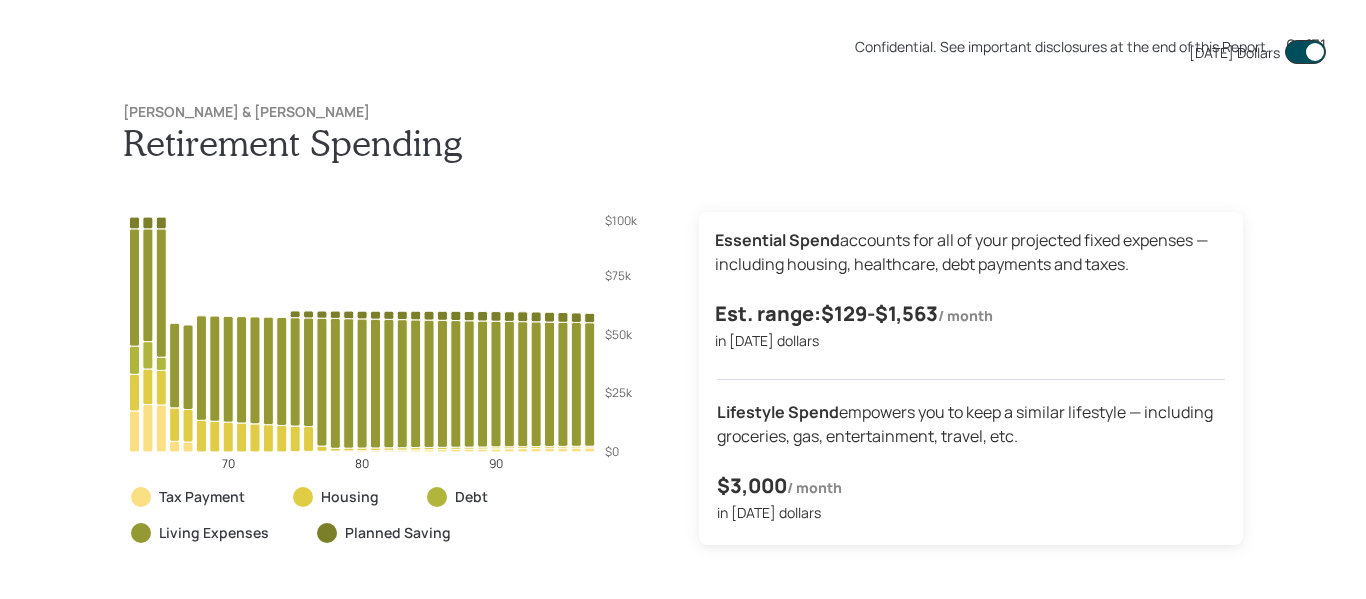 click at bounding box center [1305, 52] 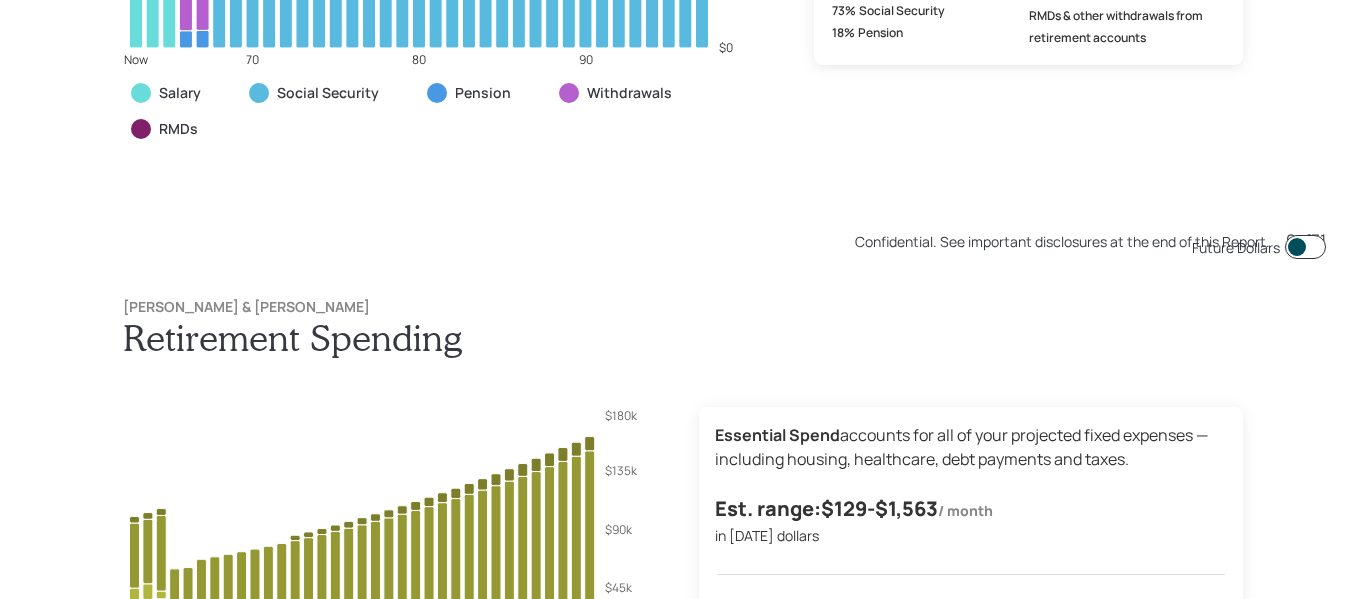 scroll, scrollTop: 2995, scrollLeft: 0, axis: vertical 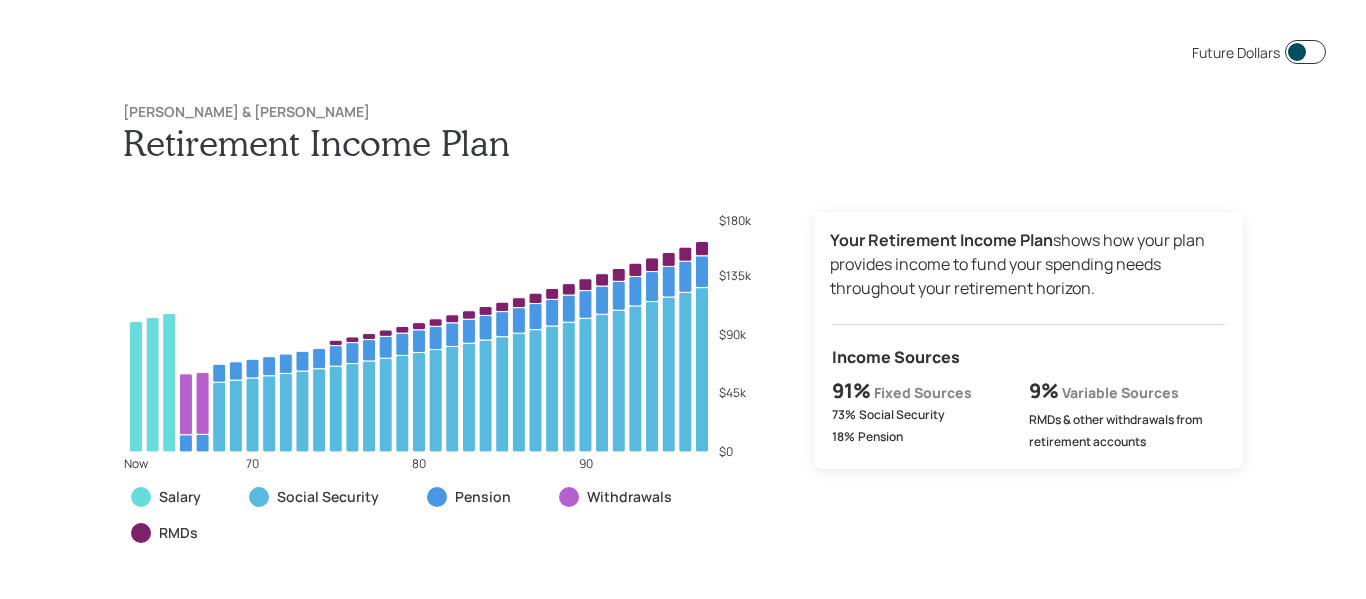click at bounding box center [1305, 52] 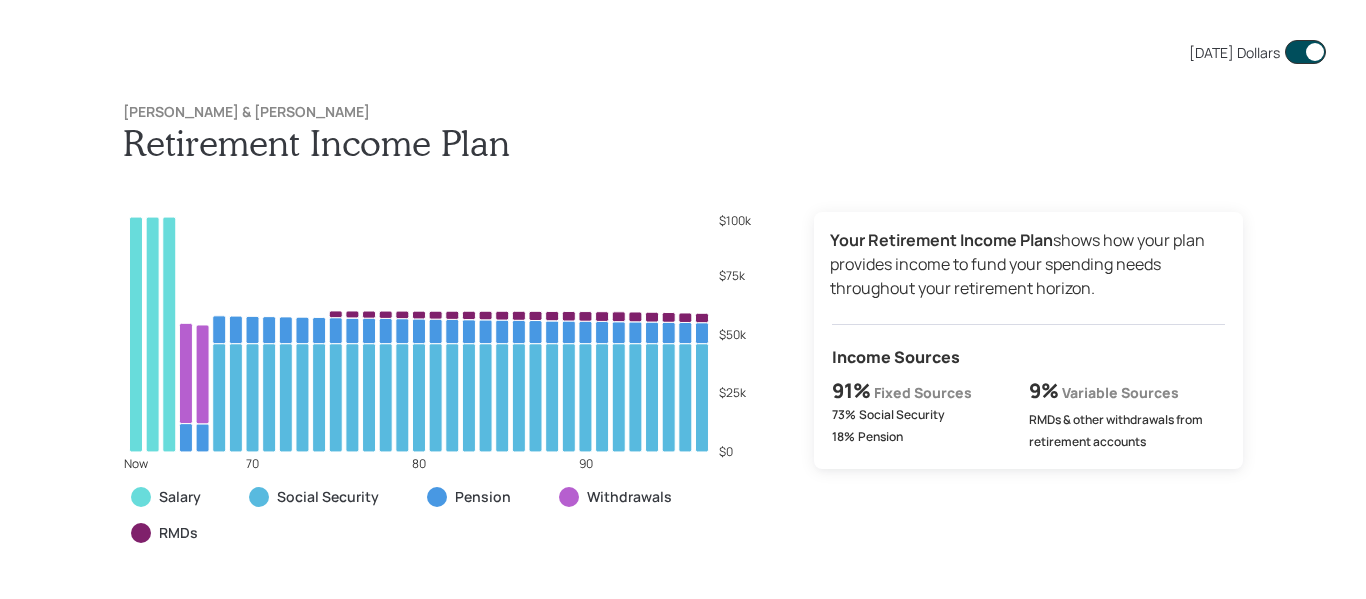 click at bounding box center [1305, 52] 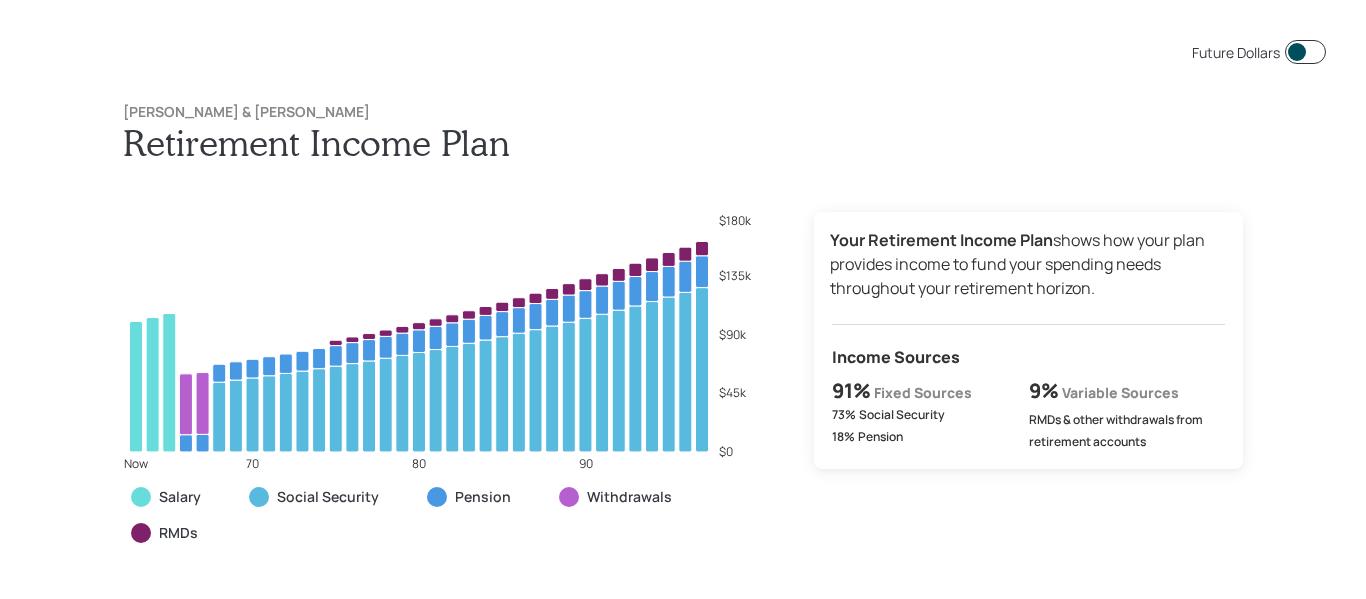 click on "Future Dollars [PERSON_NAME] & [PERSON_NAME] Retirement Income Plan Now 70 80 90 $0 $45k $90k $135k $180k Salary Social Security Pension Withdrawals RMDs Your Retirement Income Plan  shows how your plan provides income to fund your spending needs throughout your retirement horizon. Income Sources 91%   Fixed Sources 73%   Social Security 18%   Pension 9%   Variable Sources RMDs & other withdrawals from retirement accounts    Confidential. See important disclosures at the end of this Report. 6  of  31" at bounding box center [683, 299] 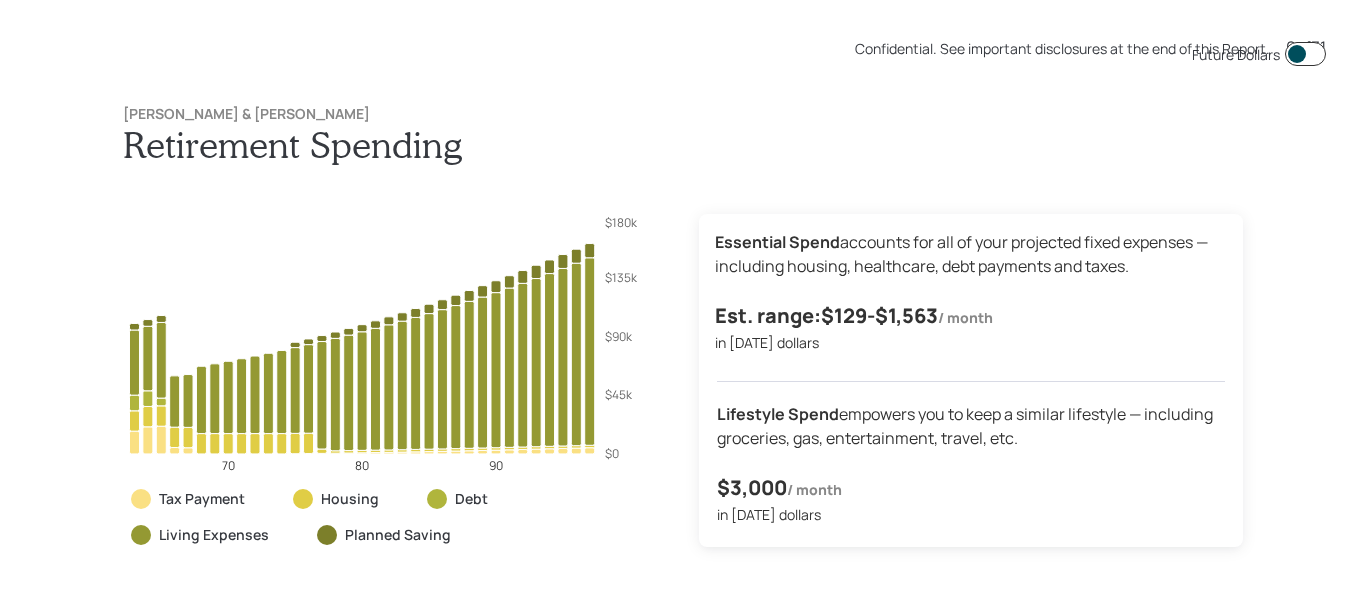 scroll, scrollTop: 4193, scrollLeft: 0, axis: vertical 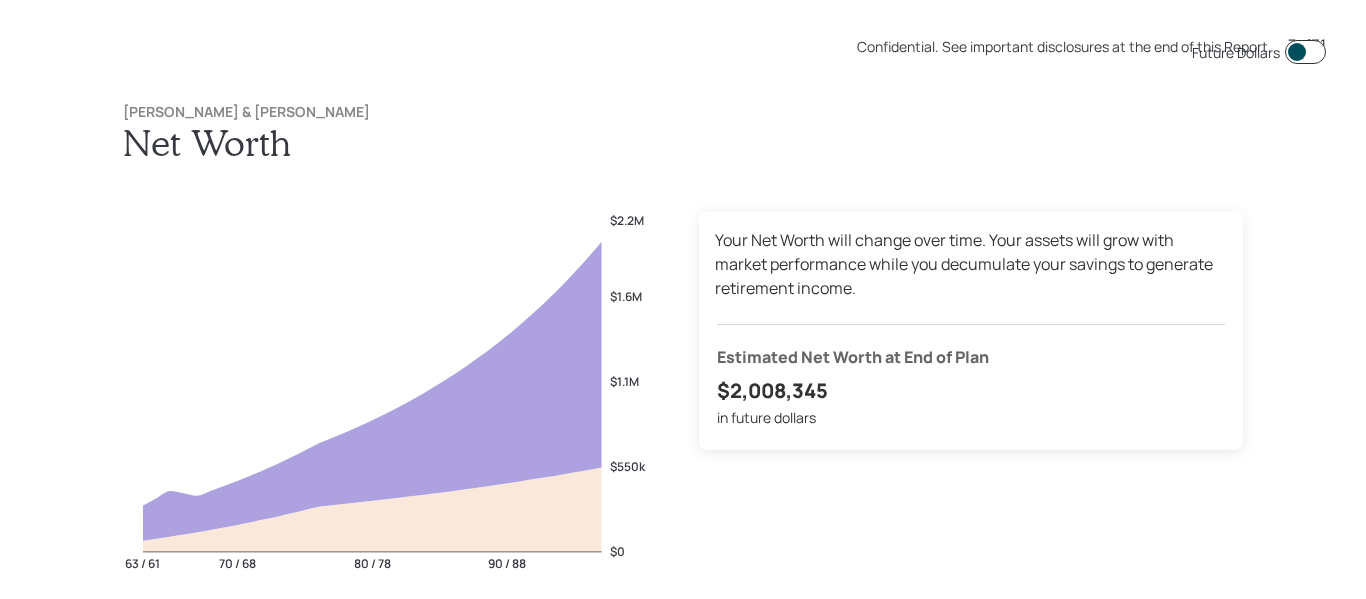 click at bounding box center (1305, 52) 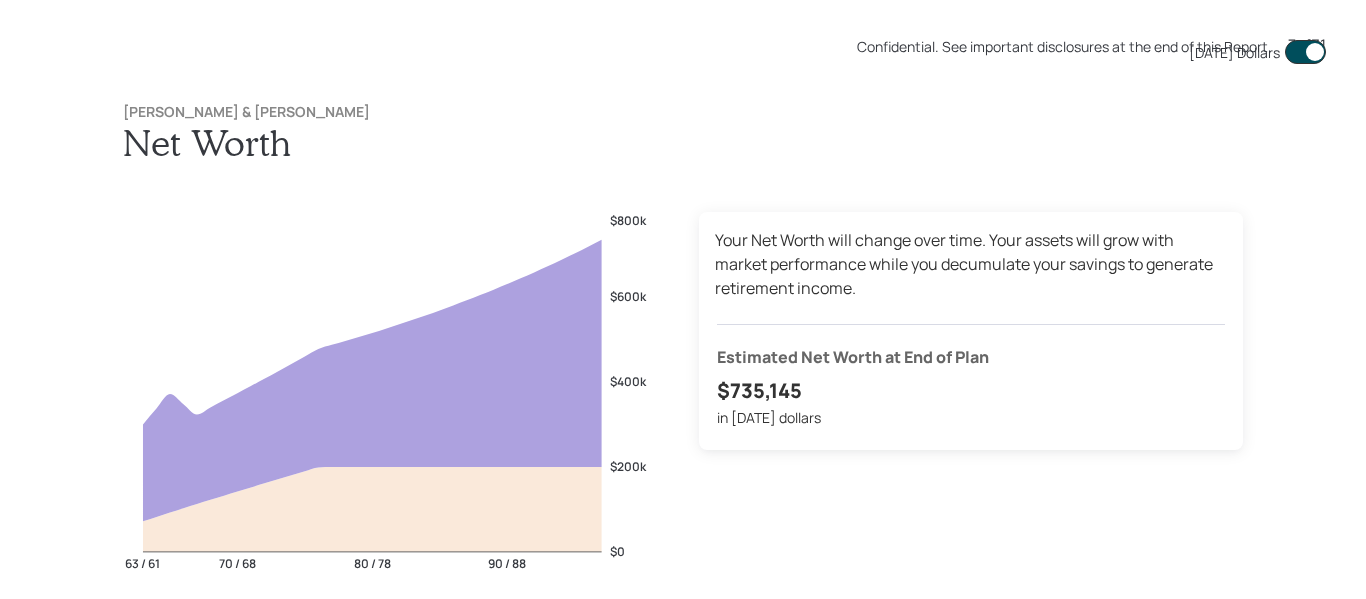 click at bounding box center [1305, 52] 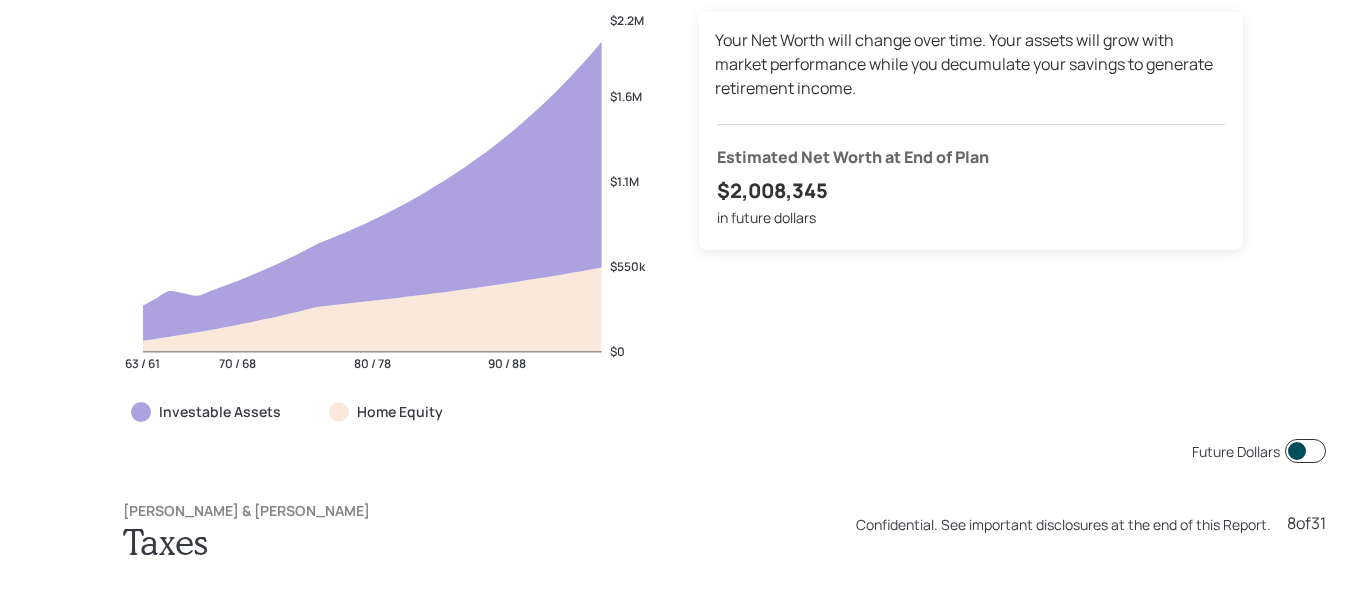scroll, scrollTop: 4792, scrollLeft: 0, axis: vertical 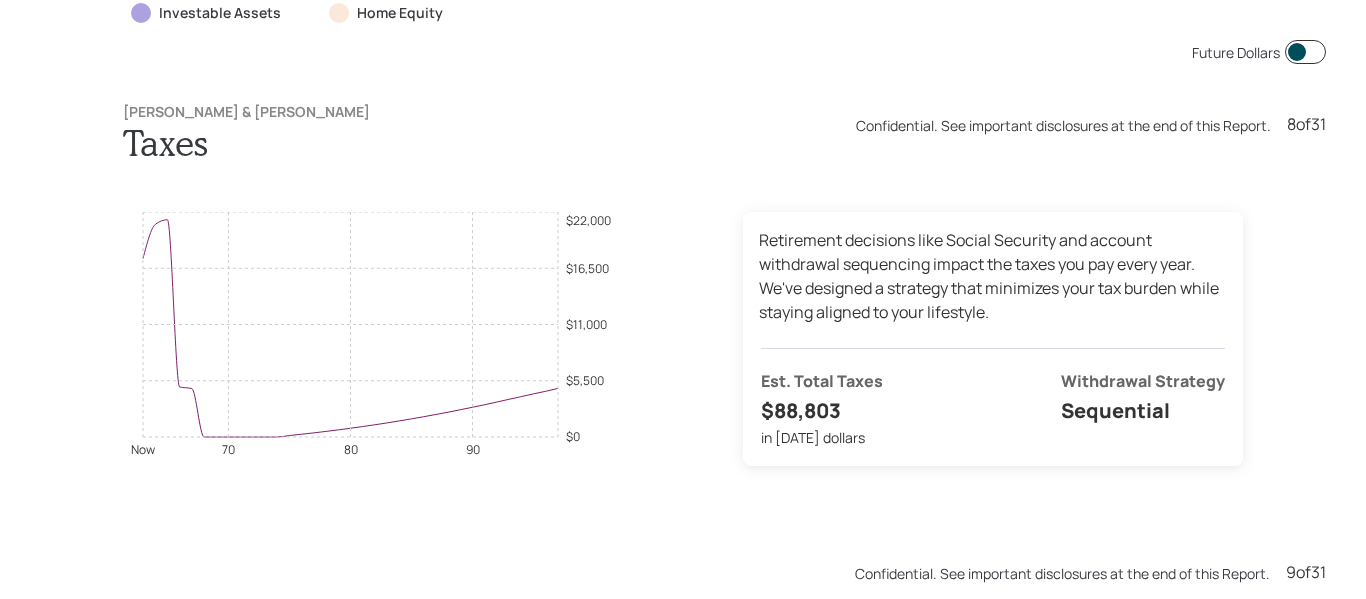 click at bounding box center [1305, 52] 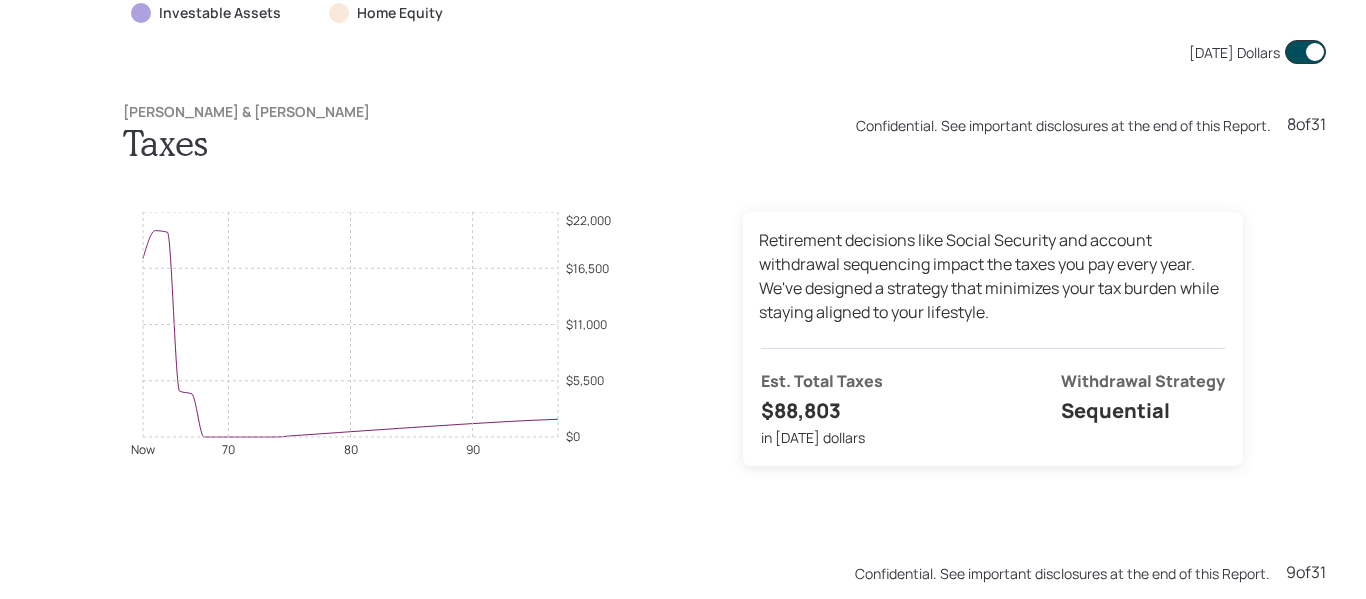 click at bounding box center [1305, 52] 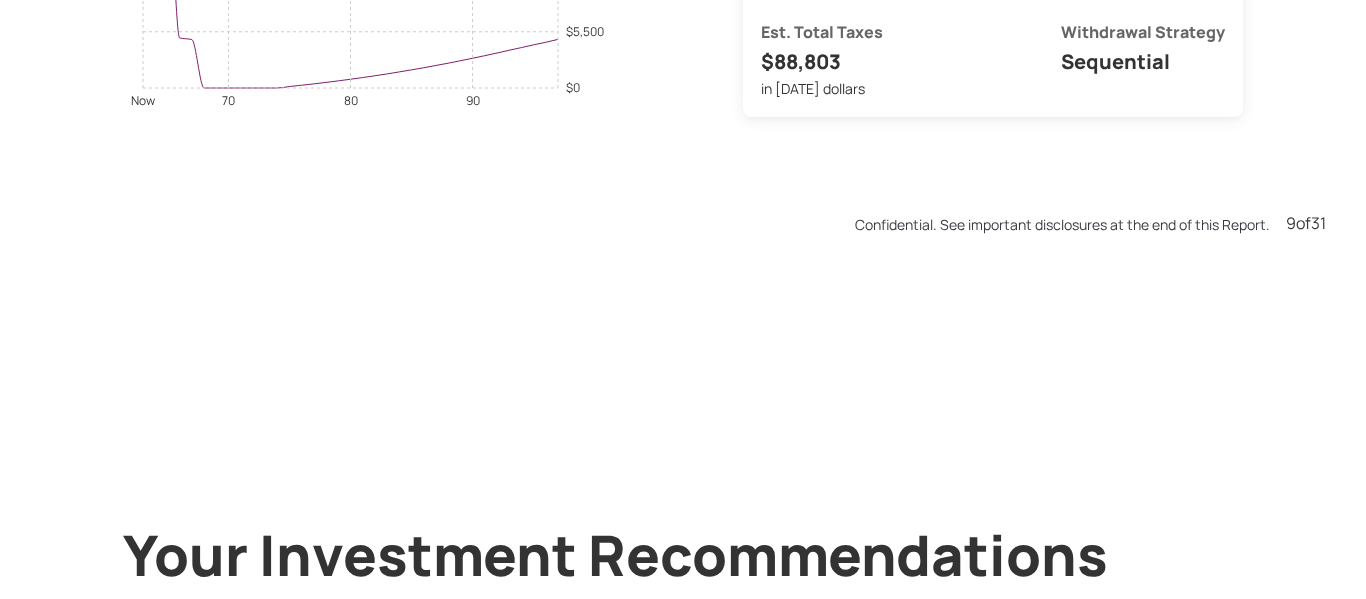 scroll, scrollTop: 5391, scrollLeft: 0, axis: vertical 